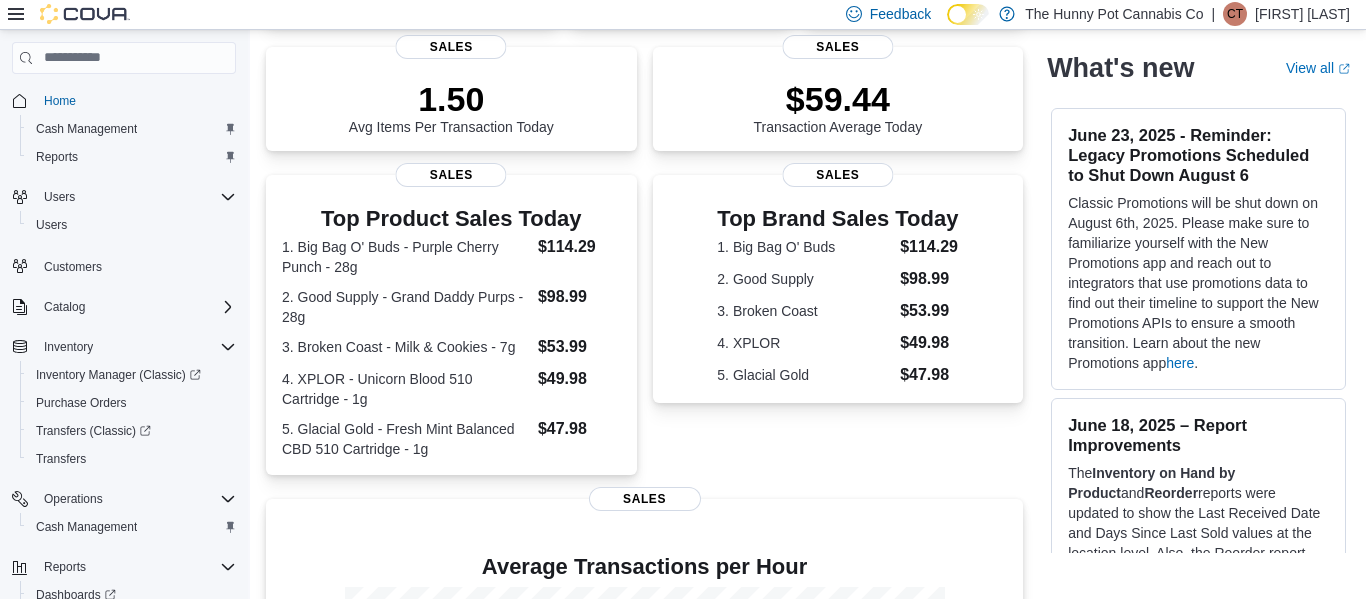 scroll, scrollTop: 273, scrollLeft: 0, axis: vertical 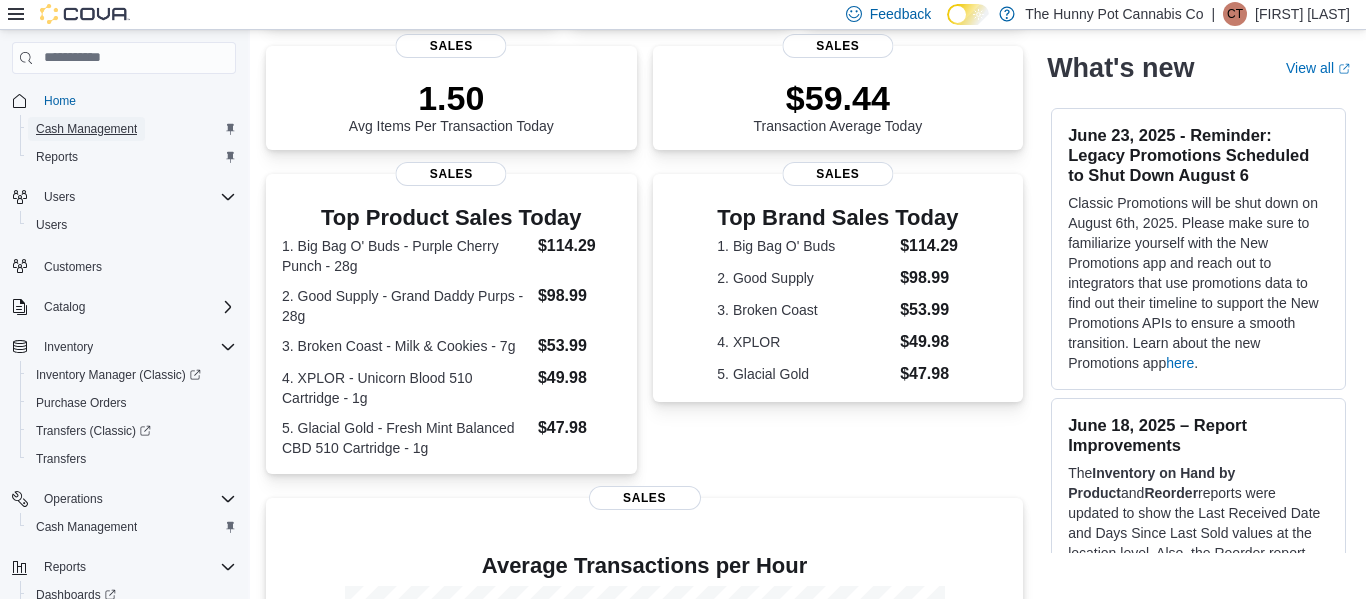 click on "Cash Management" at bounding box center (86, 129) 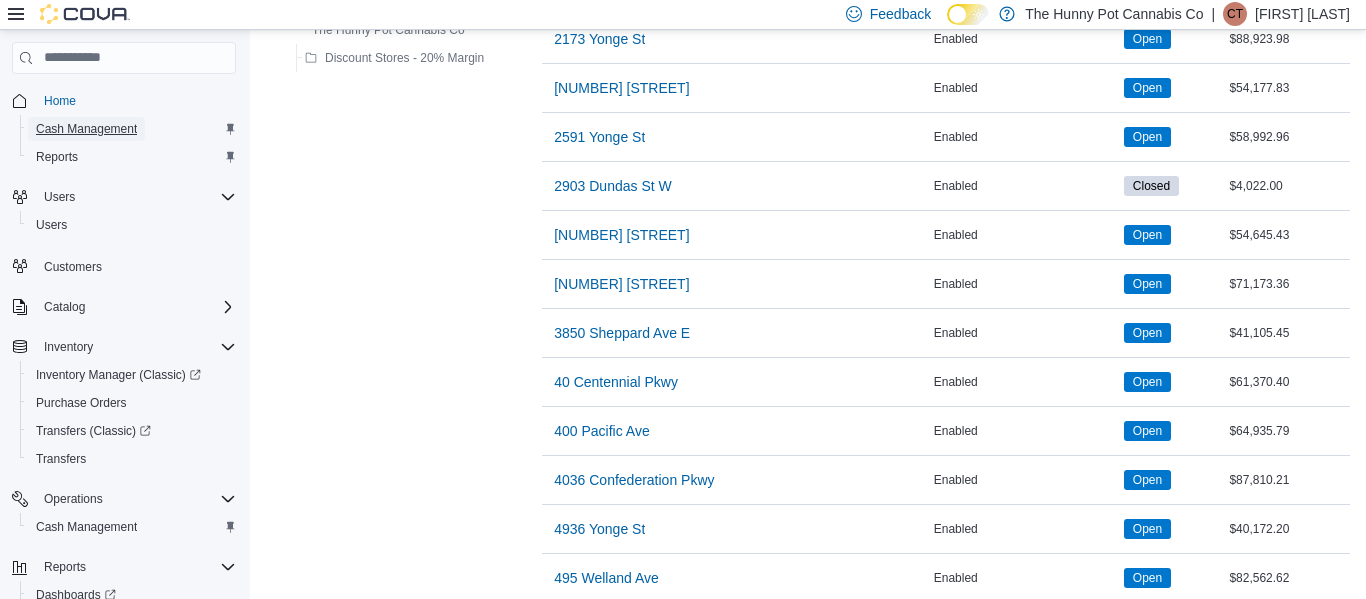 scroll, scrollTop: 1126, scrollLeft: 0, axis: vertical 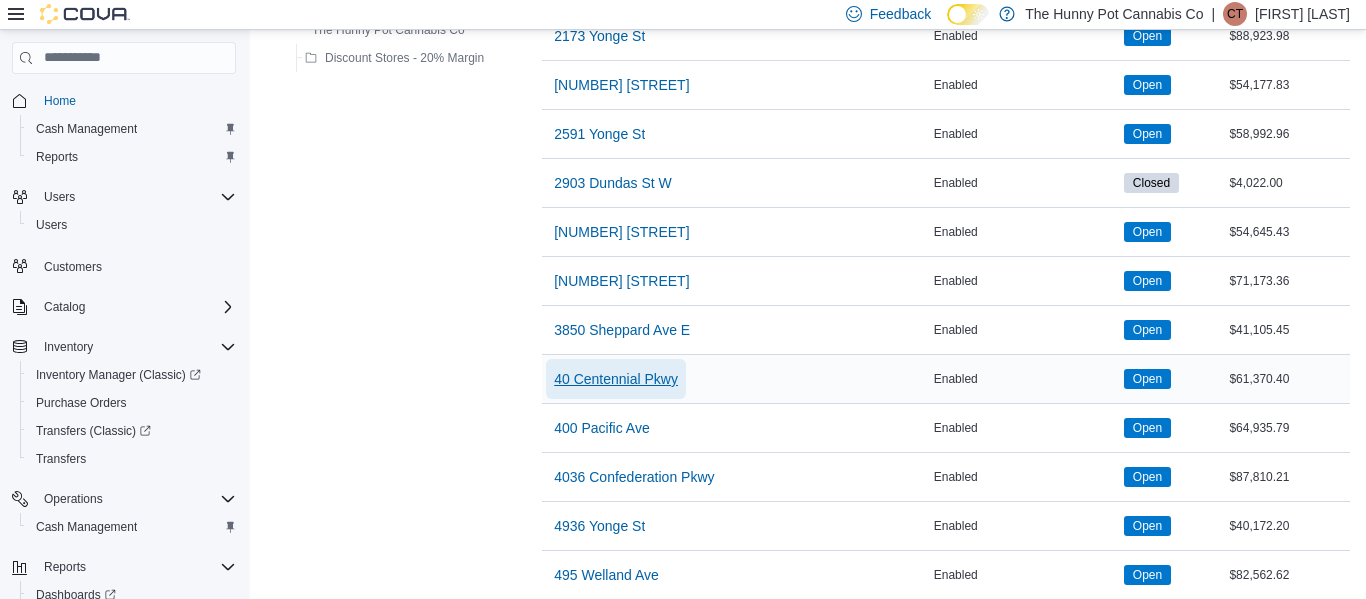 click on "40 Centennial Pkwy" at bounding box center [616, 379] 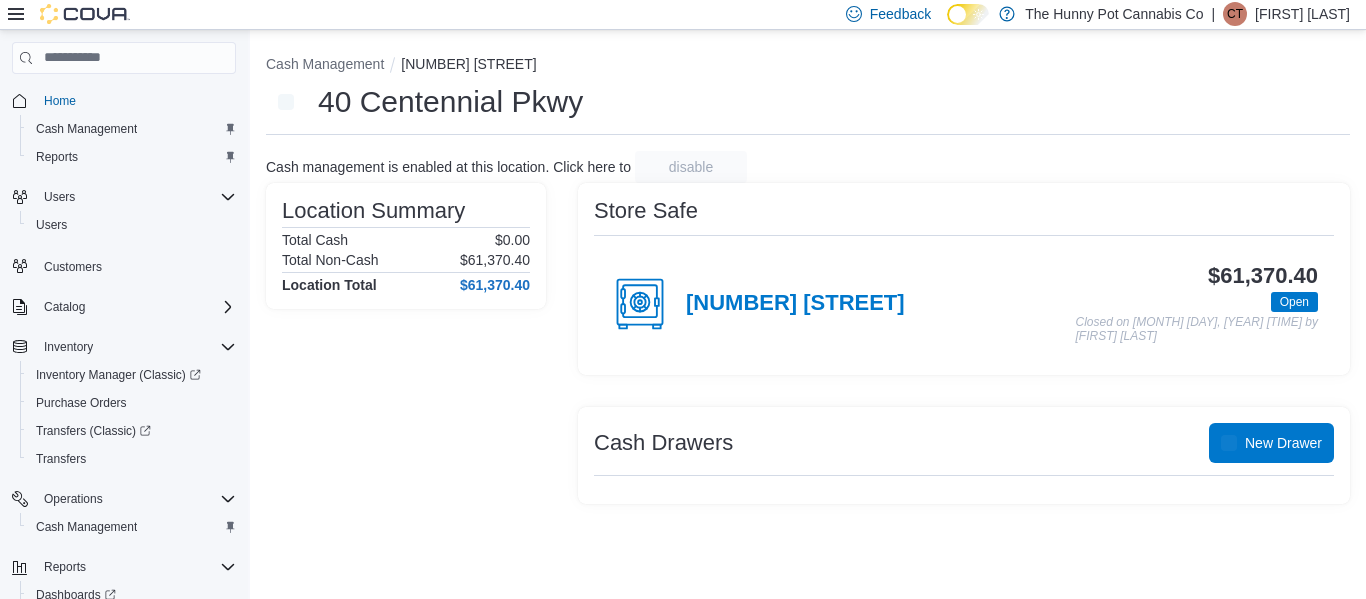 scroll, scrollTop: 0, scrollLeft: 0, axis: both 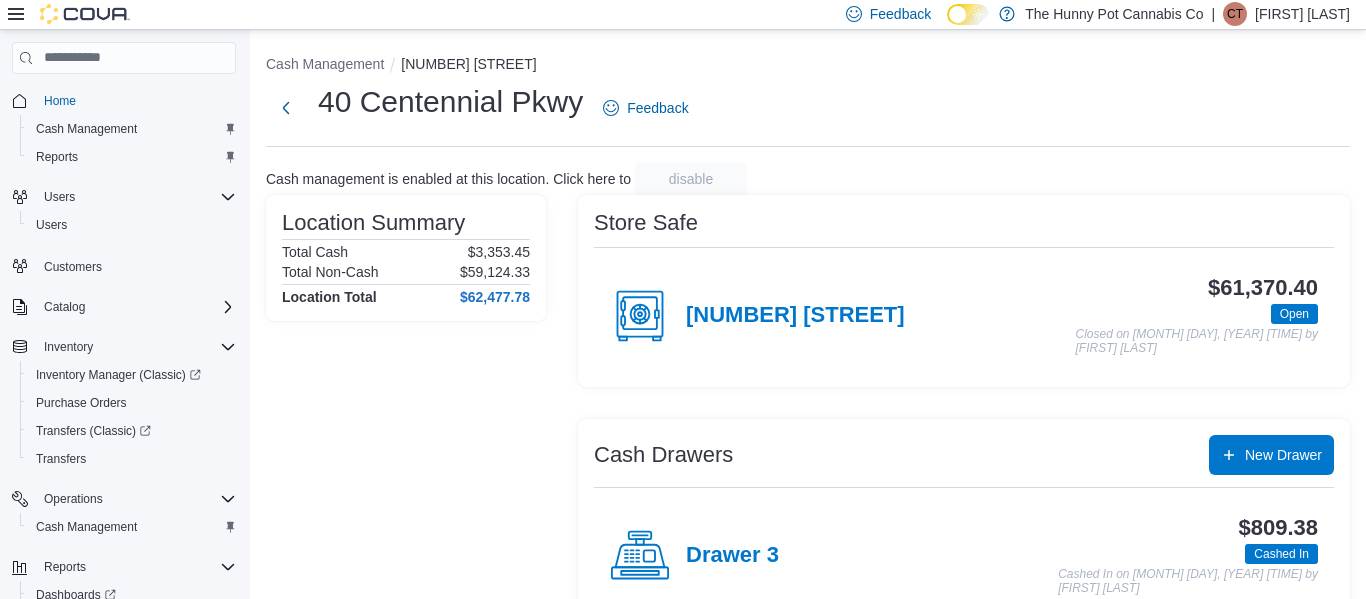 click on "[NUMBER] [STREET]" at bounding box center (757, 316) 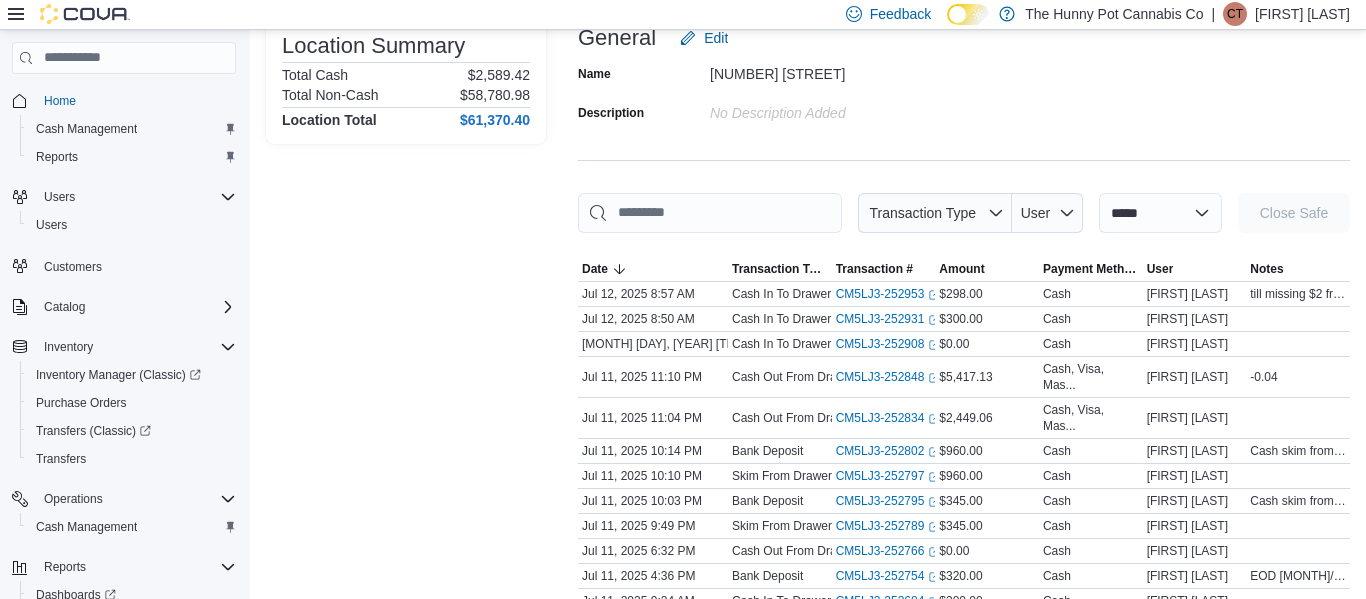 scroll, scrollTop: 149, scrollLeft: 0, axis: vertical 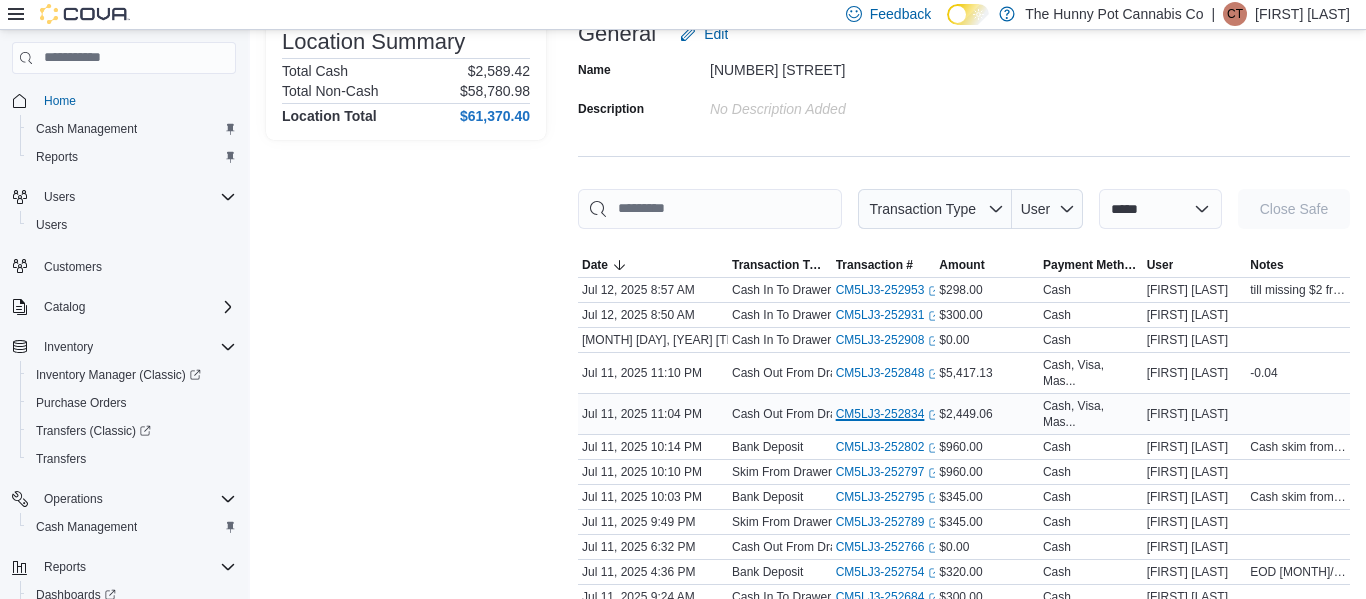 click on "CM5LJ3-252834 (opens in a new tab or window)" at bounding box center (888, 414) 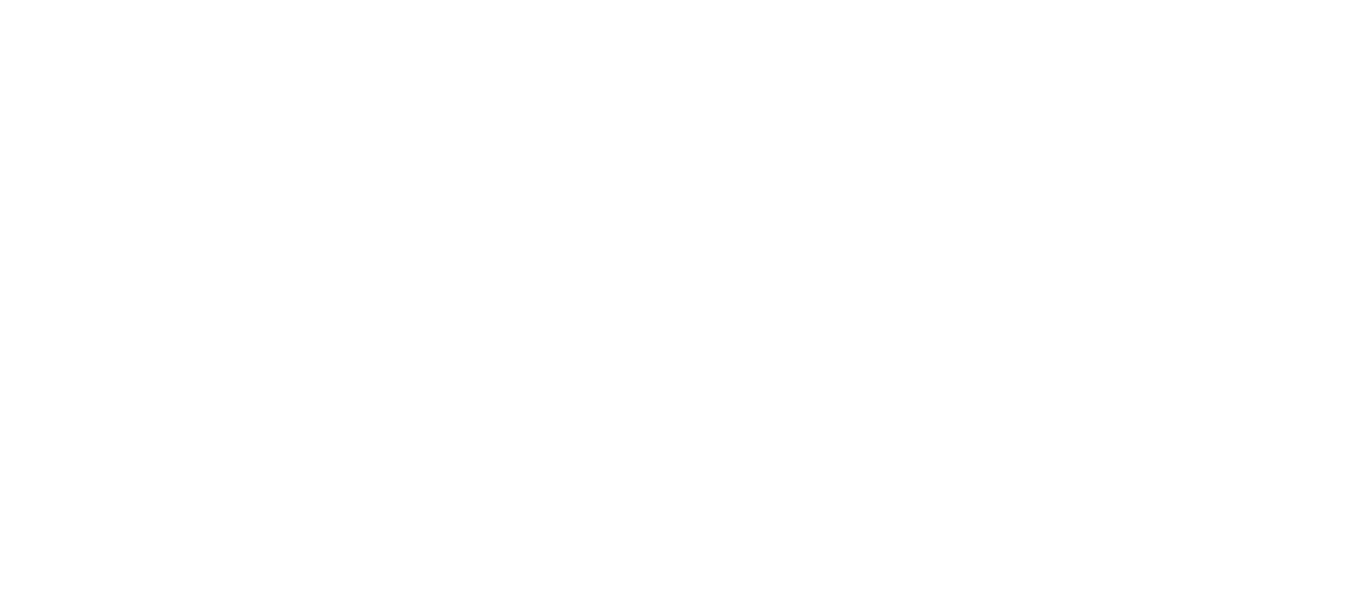 scroll, scrollTop: 0, scrollLeft: 0, axis: both 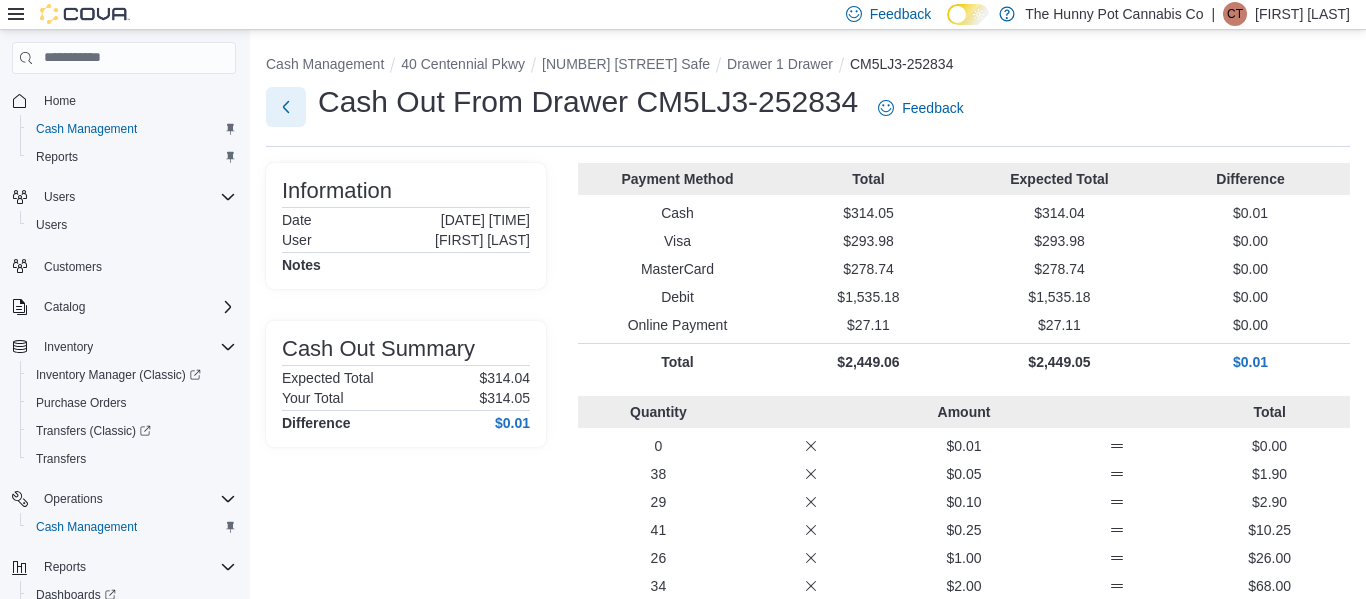 click at bounding box center (286, 107) 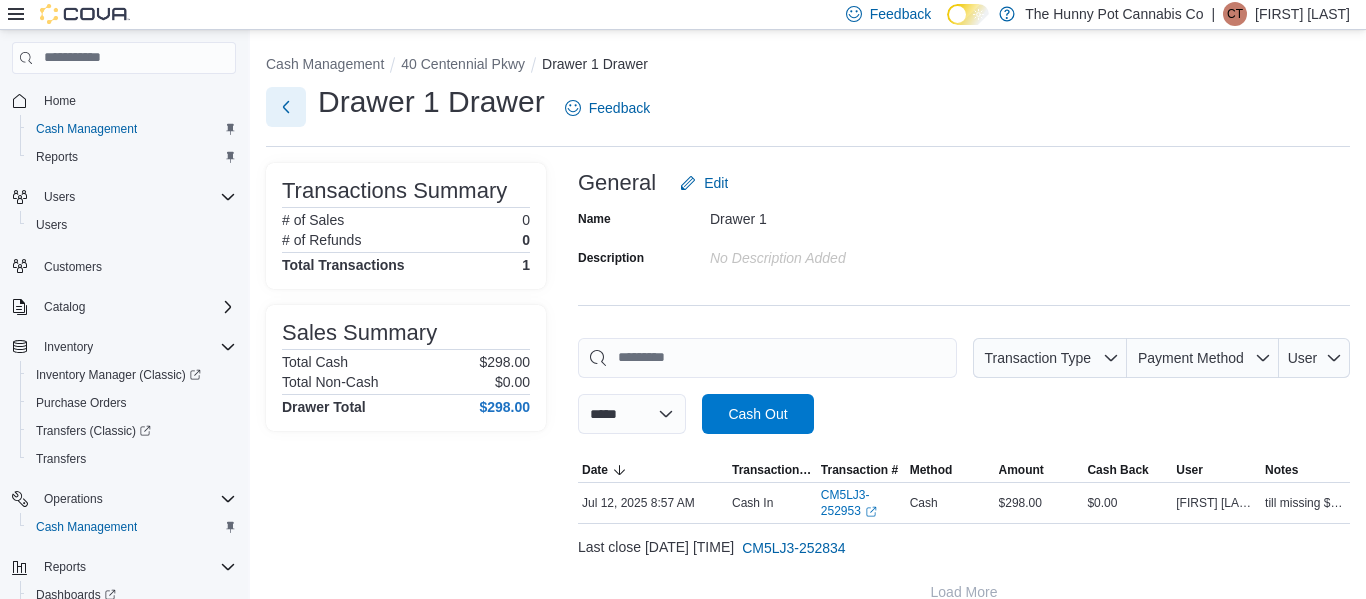 click at bounding box center (286, 107) 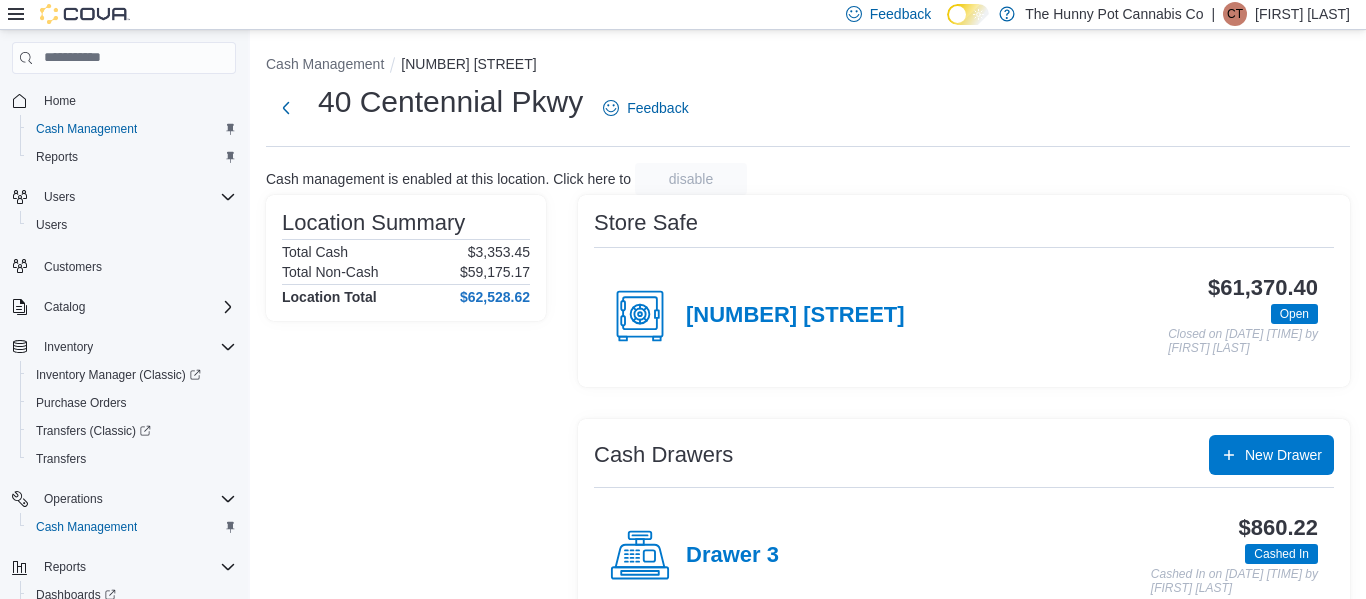 click on "[NUMBER] [STREET]" at bounding box center (757, 316) 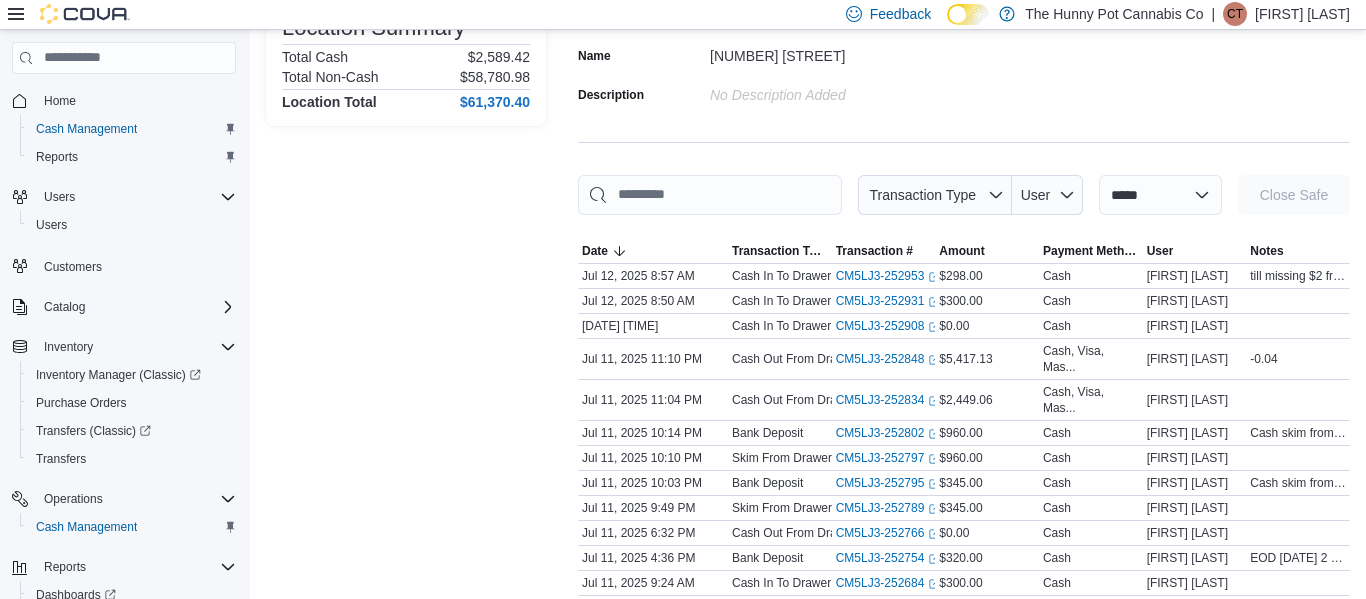 scroll, scrollTop: 164, scrollLeft: 0, axis: vertical 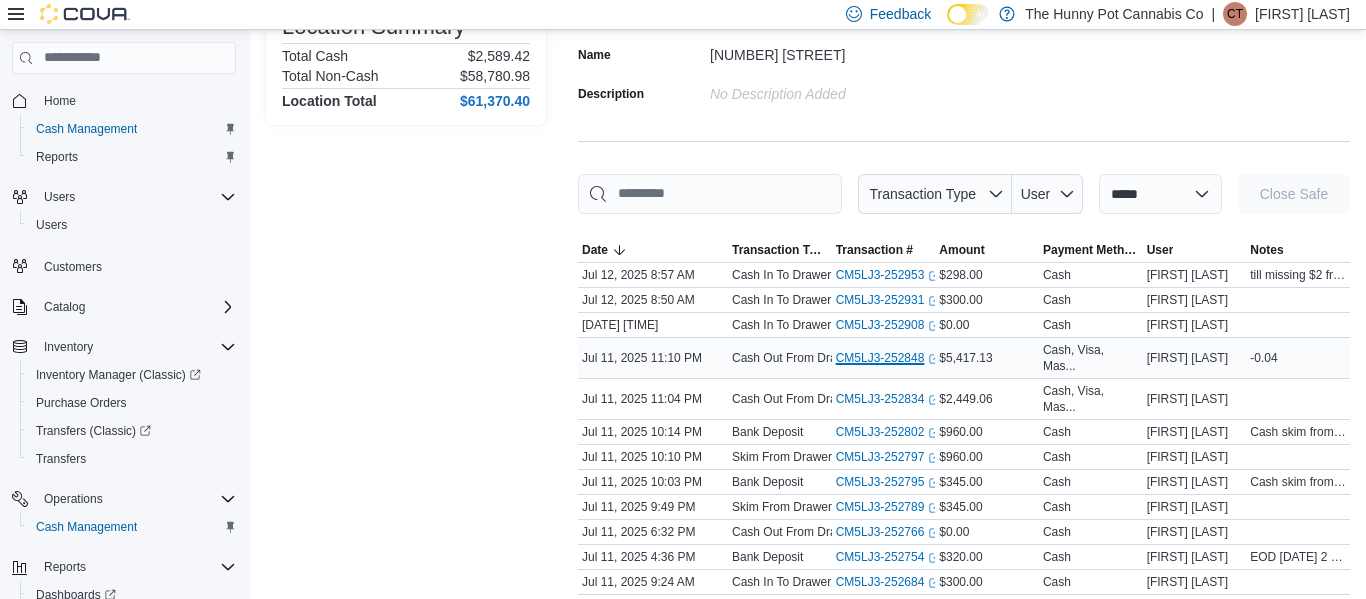 click on "CM5LJ3-252848 (opens in a new tab or window)" at bounding box center [888, 358] 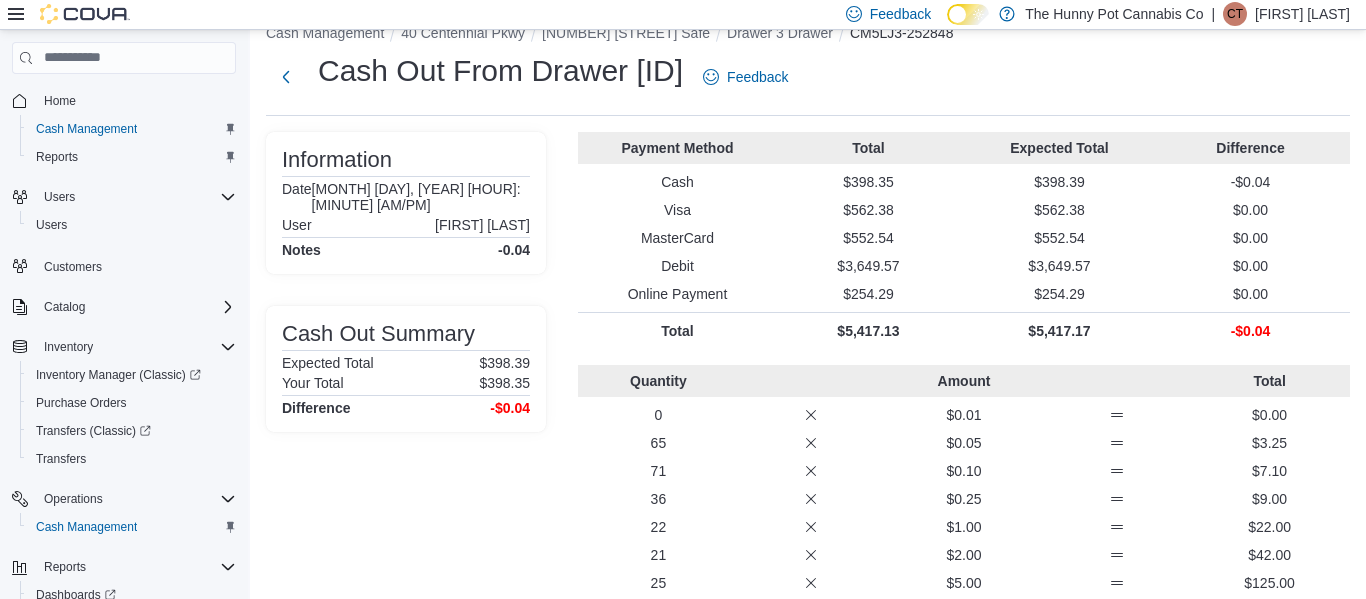 scroll, scrollTop: 0, scrollLeft: 0, axis: both 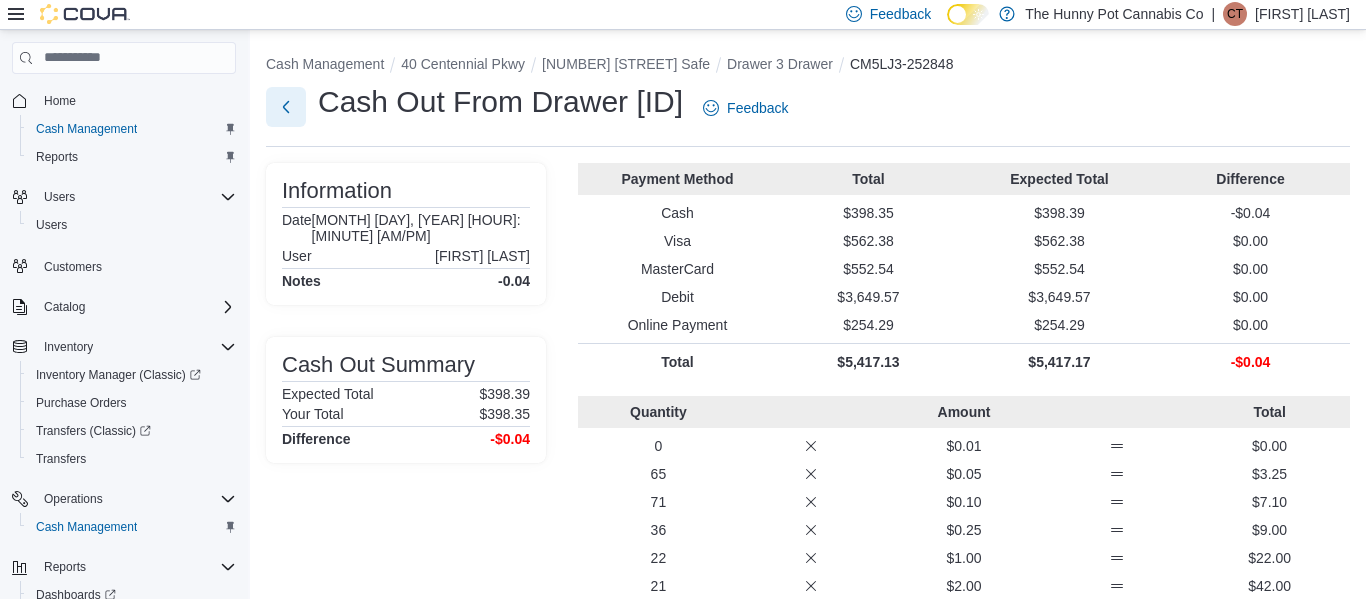 click at bounding box center [286, 107] 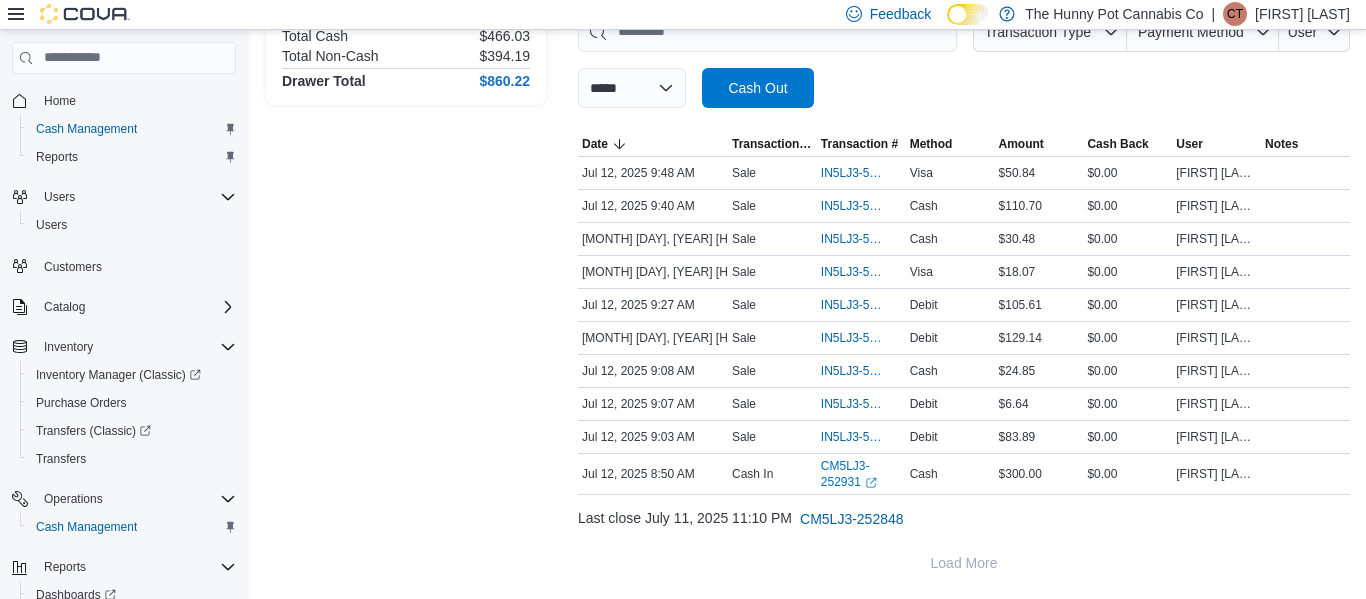 scroll, scrollTop: 0, scrollLeft: 0, axis: both 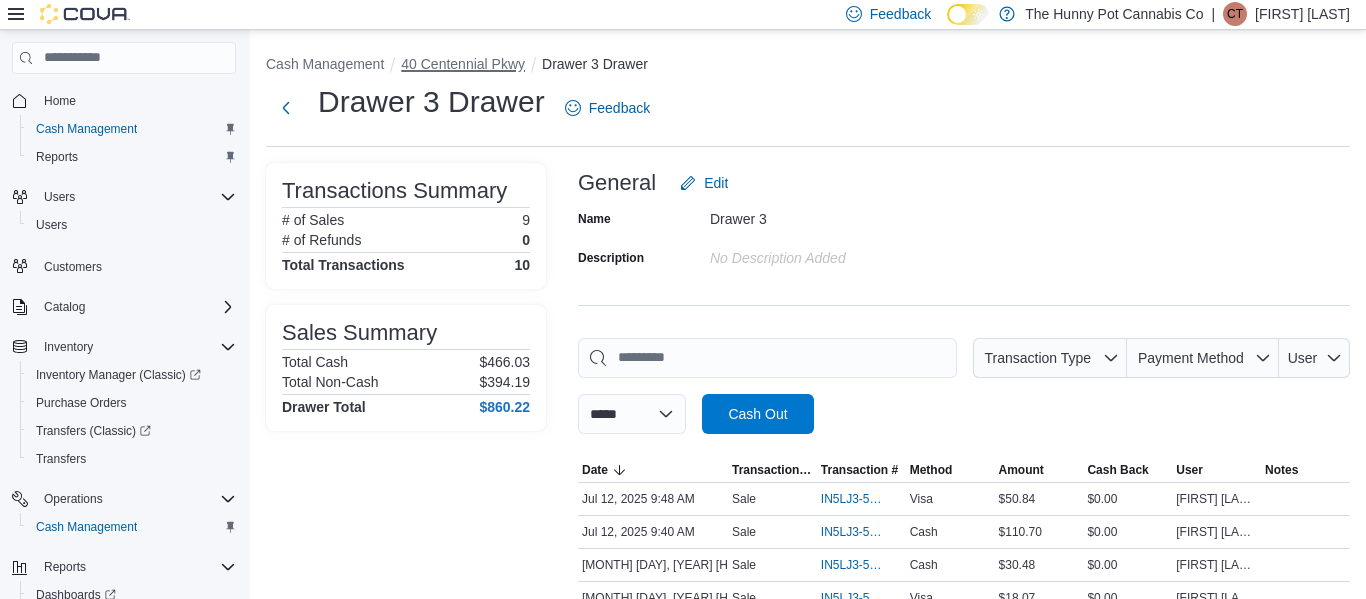 click on "40 Centennial Pkwy" at bounding box center [463, 64] 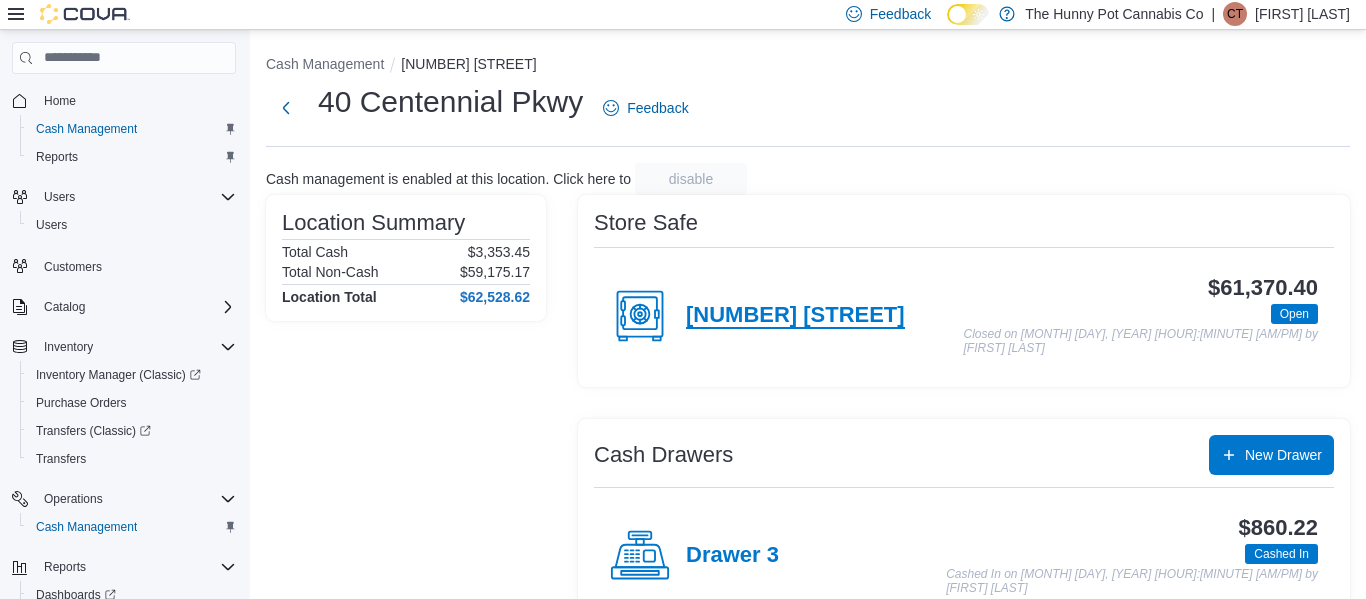 click on "[NUMBER] [STREET]" at bounding box center (795, 316) 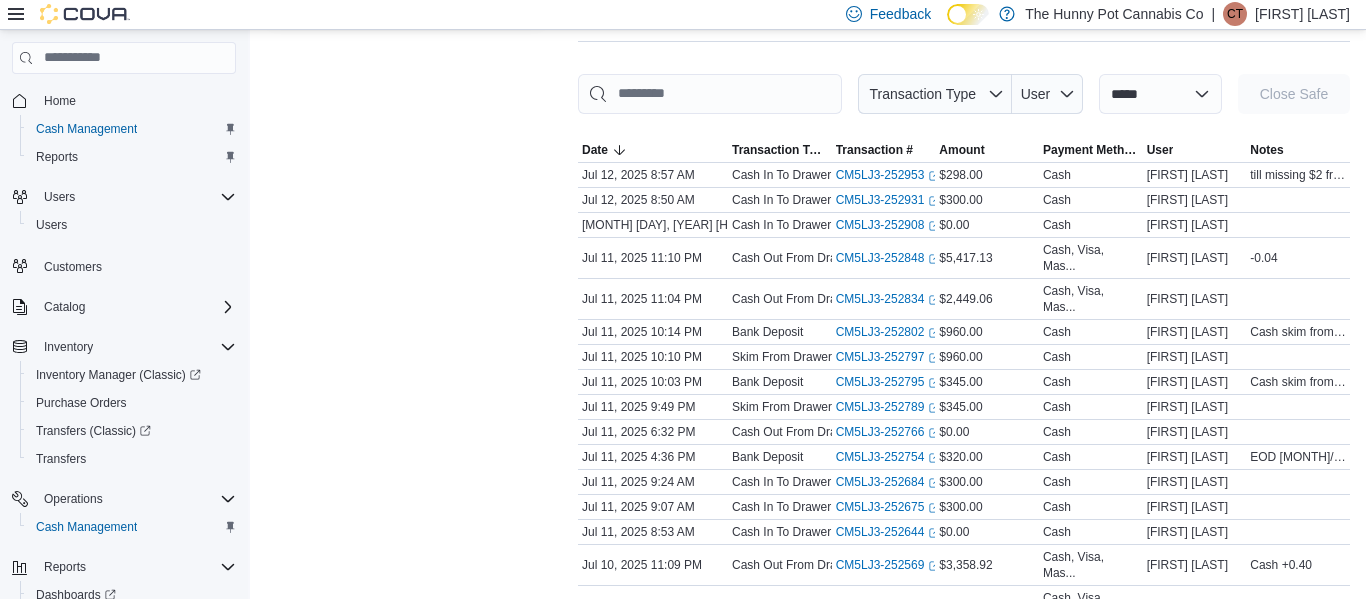 scroll, scrollTop: 277, scrollLeft: 0, axis: vertical 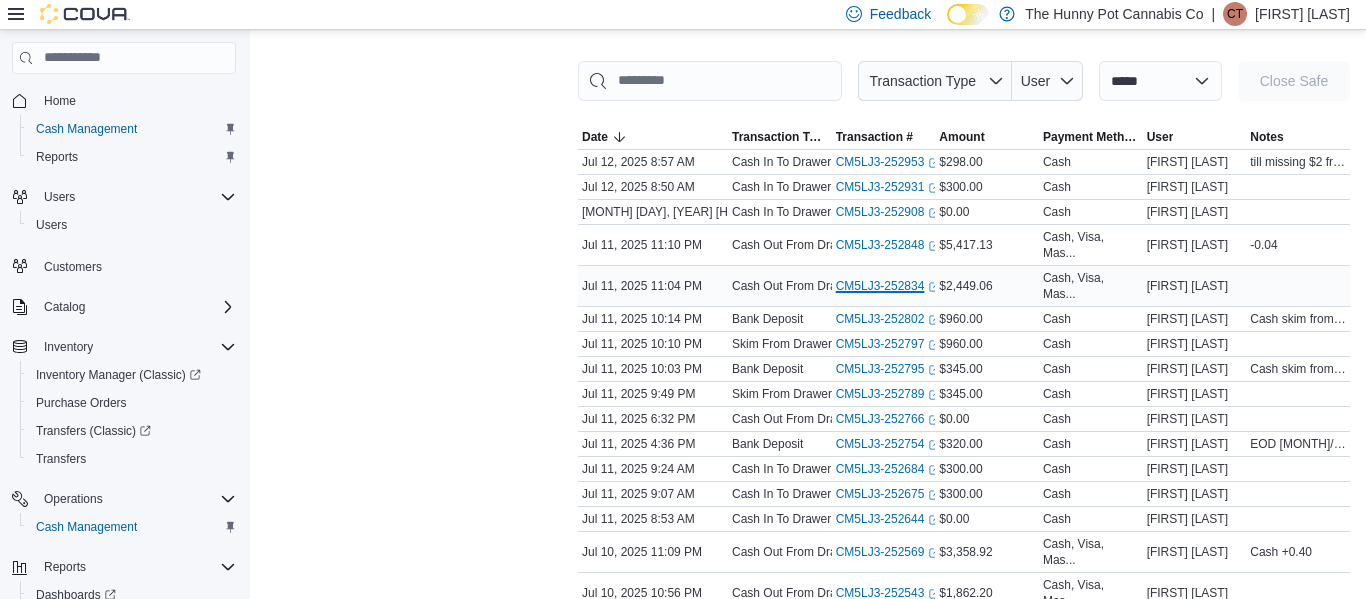 click on "CM5LJ3-252834 (opens in a new tab or window)" at bounding box center [888, 286] 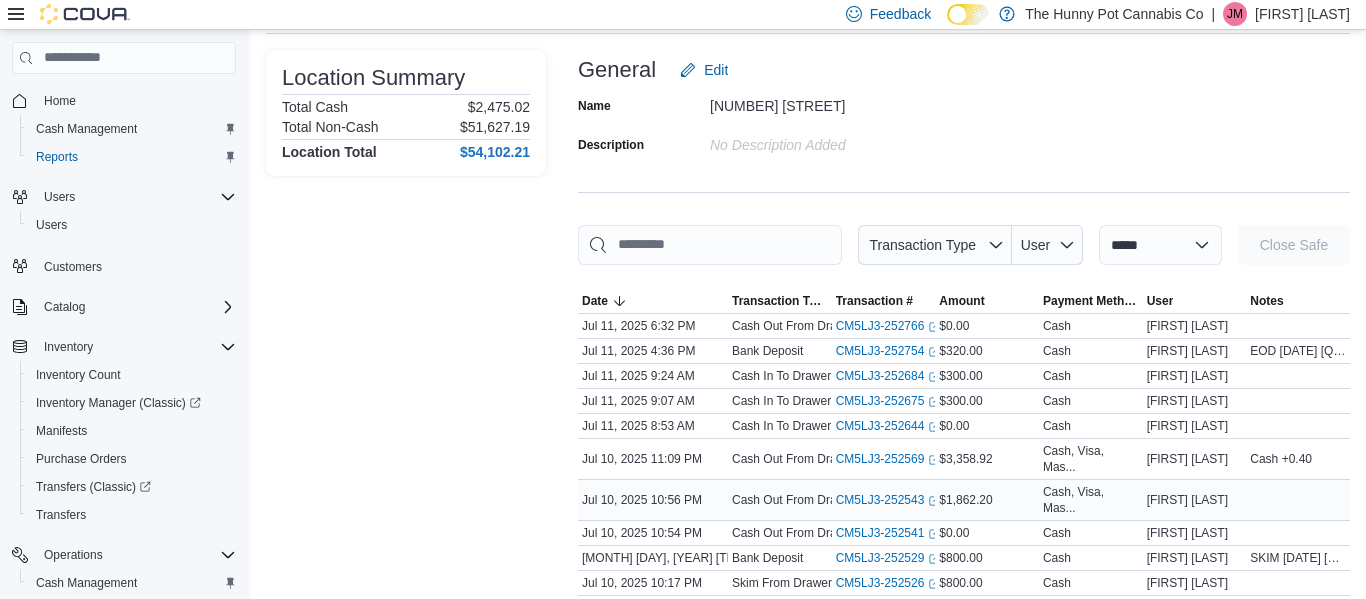scroll, scrollTop: 113, scrollLeft: 0, axis: vertical 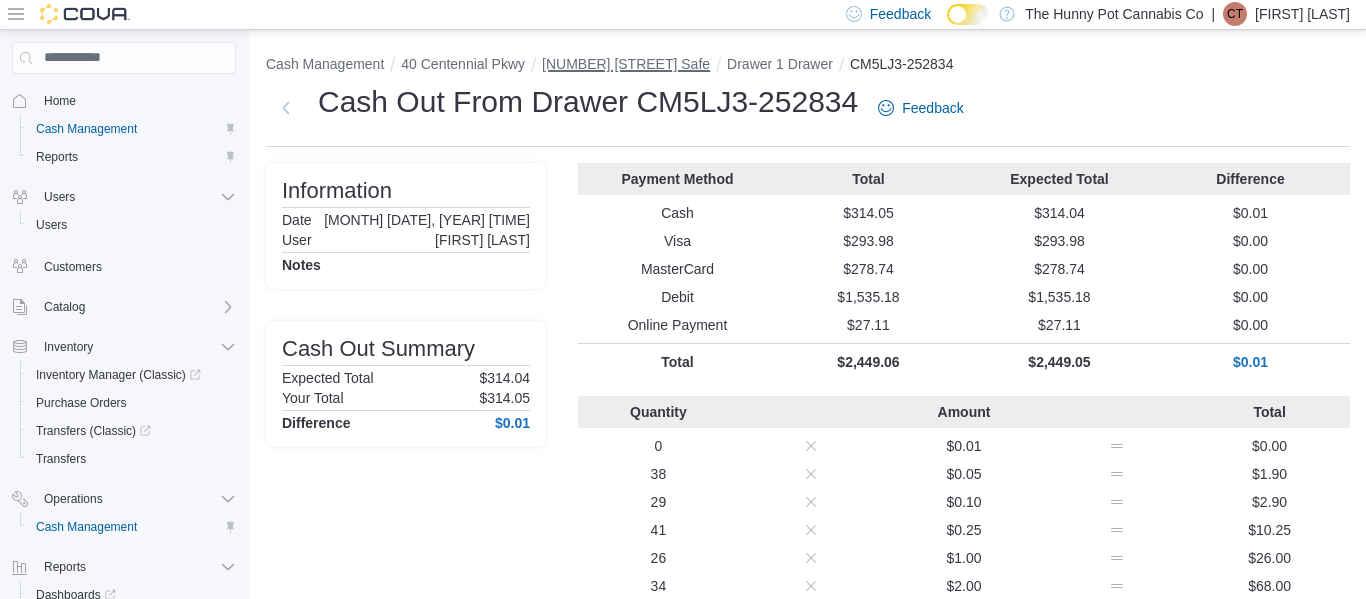 click on "[NUMBER] [STREET] Safe" at bounding box center (626, 64) 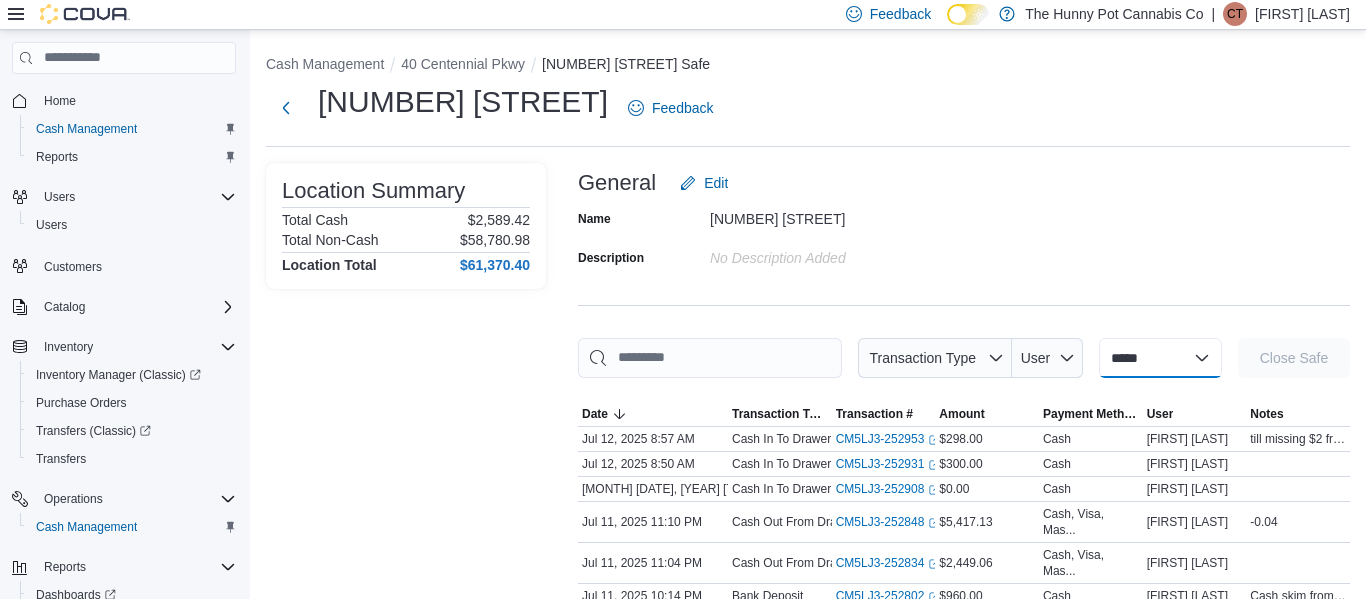 click on "**********" at bounding box center (1160, 358) 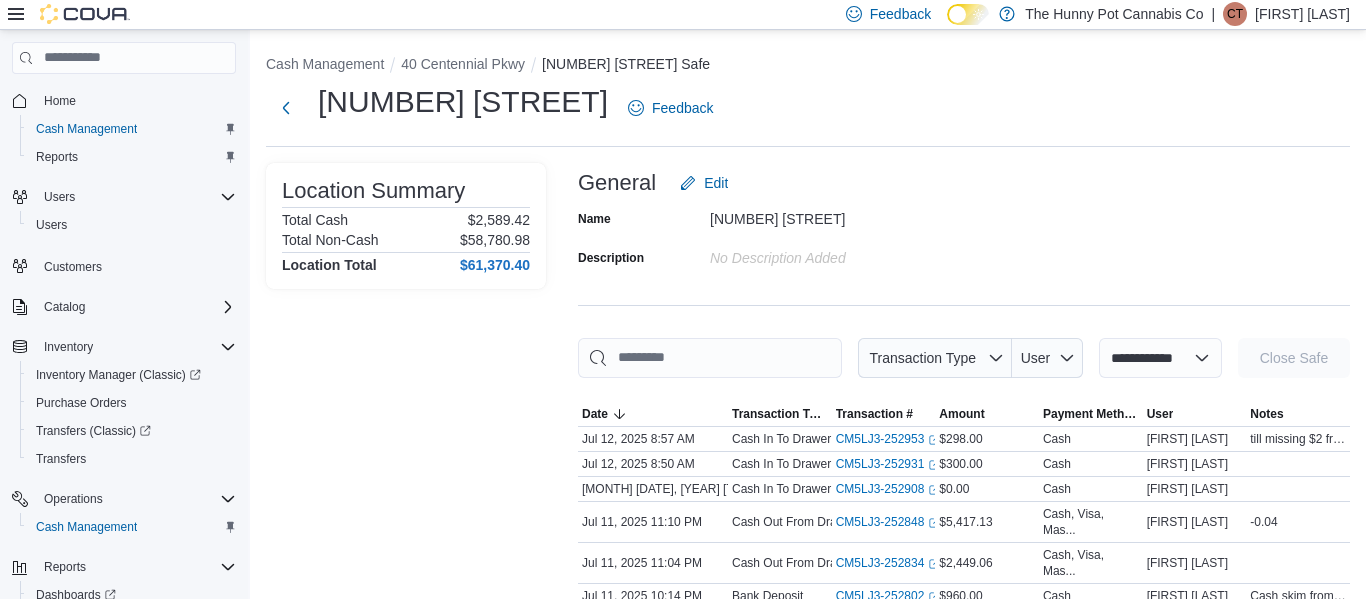 click on "**********" at bounding box center [1160, 358] 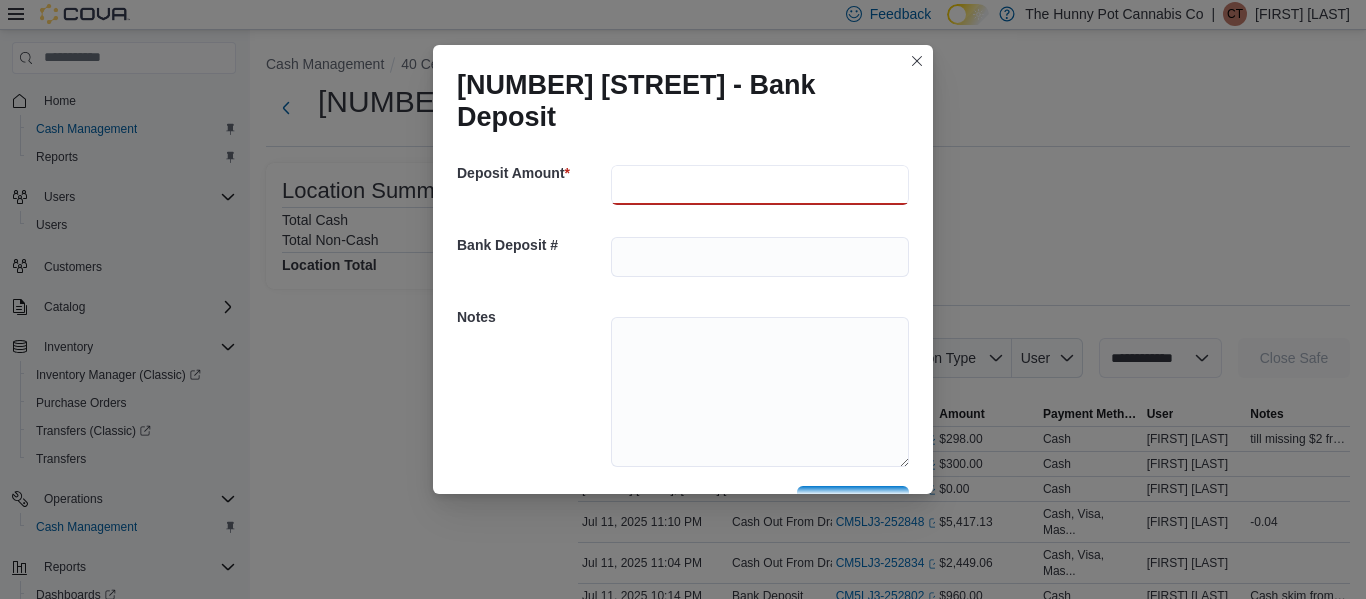 click at bounding box center [760, 185] 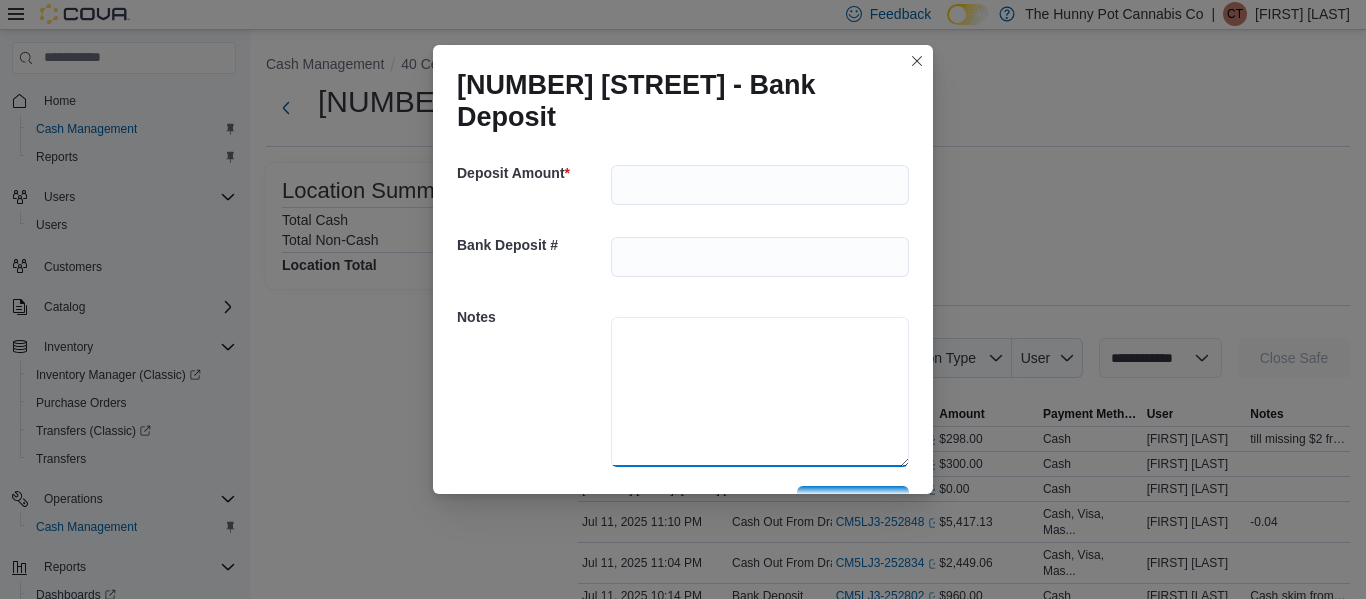 click at bounding box center [760, 392] 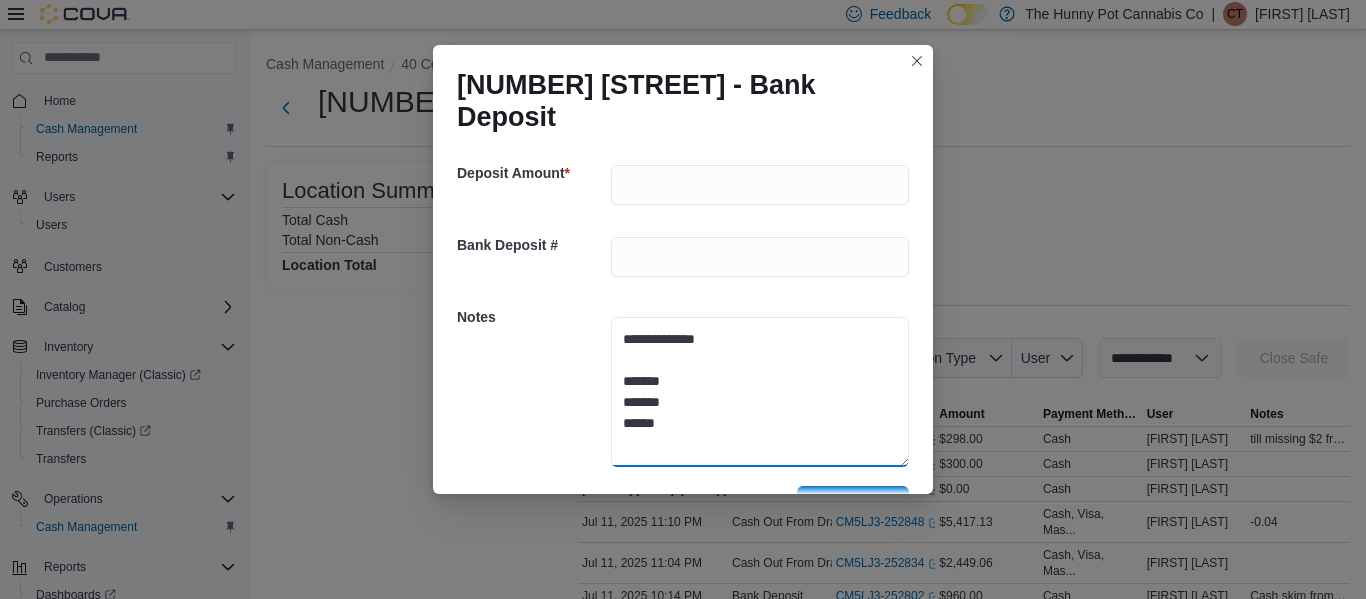 type on "**********" 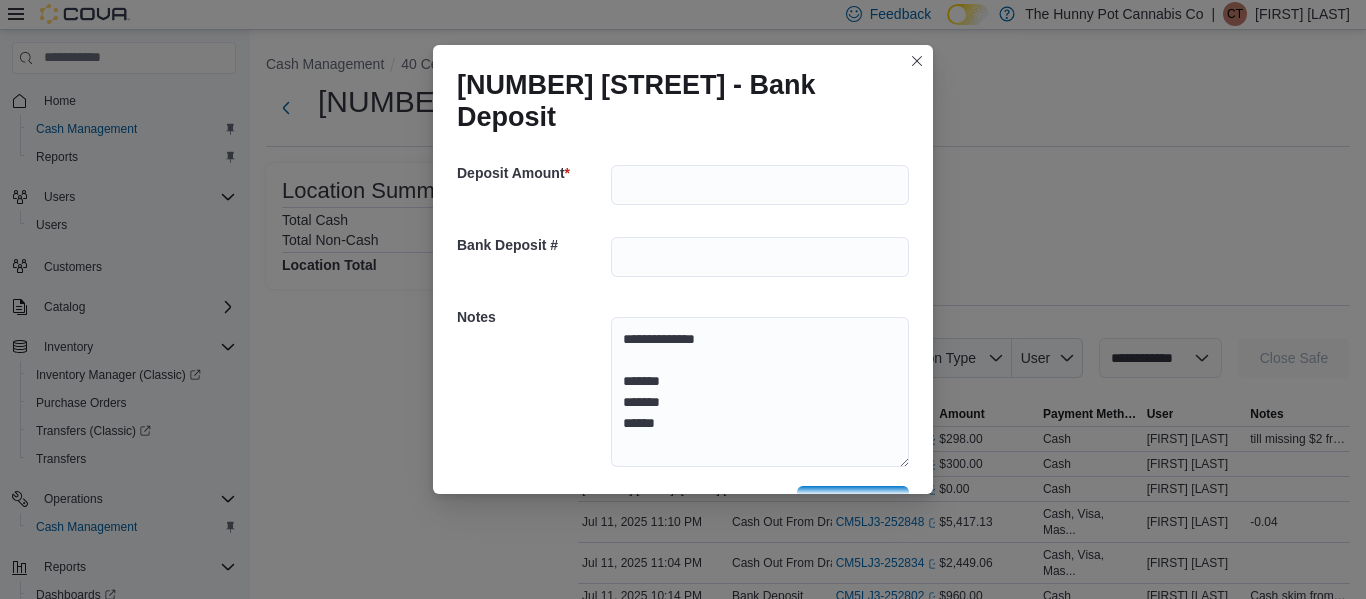 click on "**********" at bounding box center [683, 299] 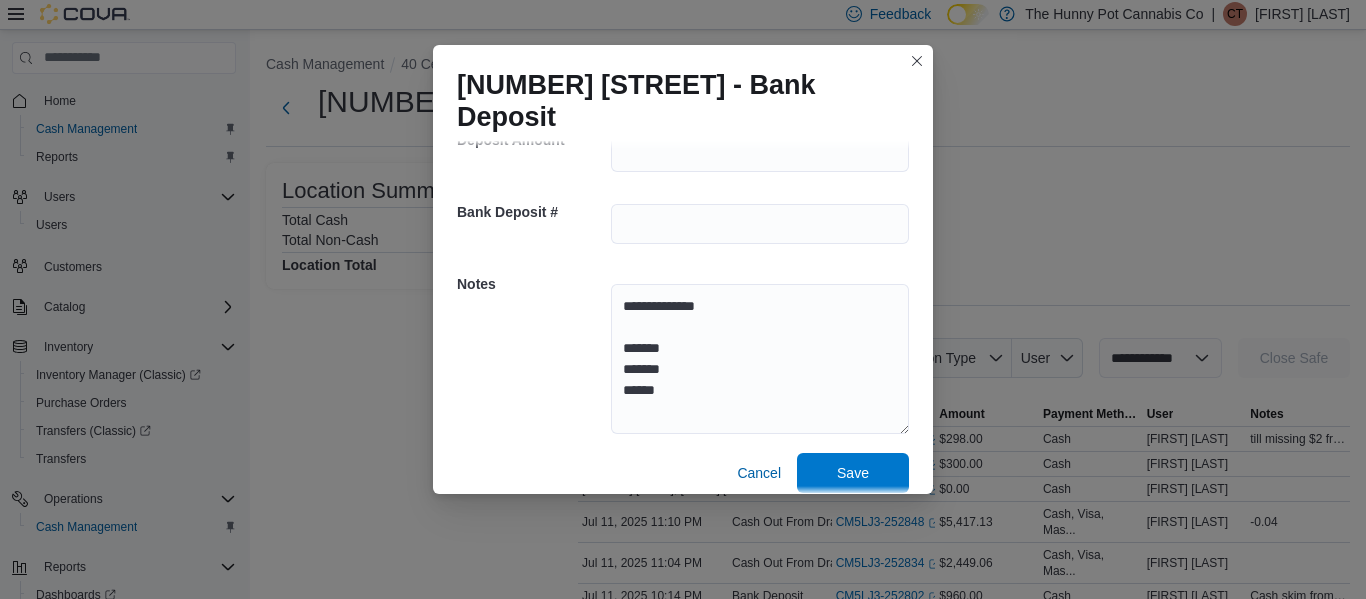 scroll, scrollTop: 47, scrollLeft: 0, axis: vertical 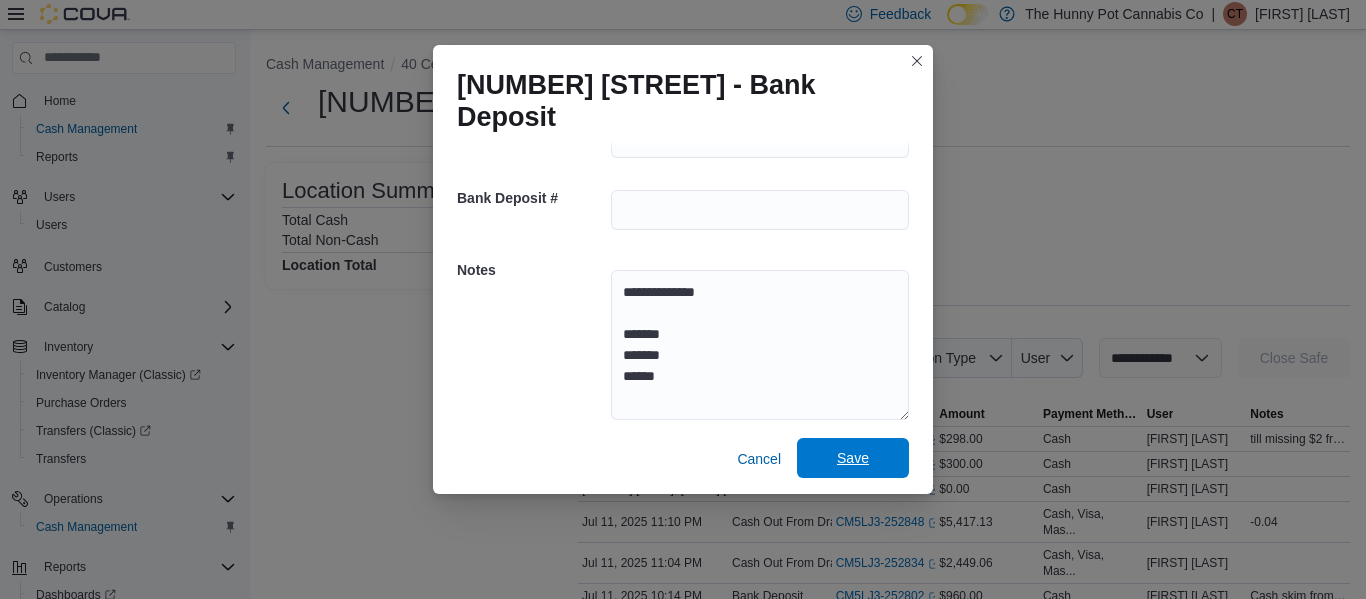 click on "Save" at bounding box center [853, 458] 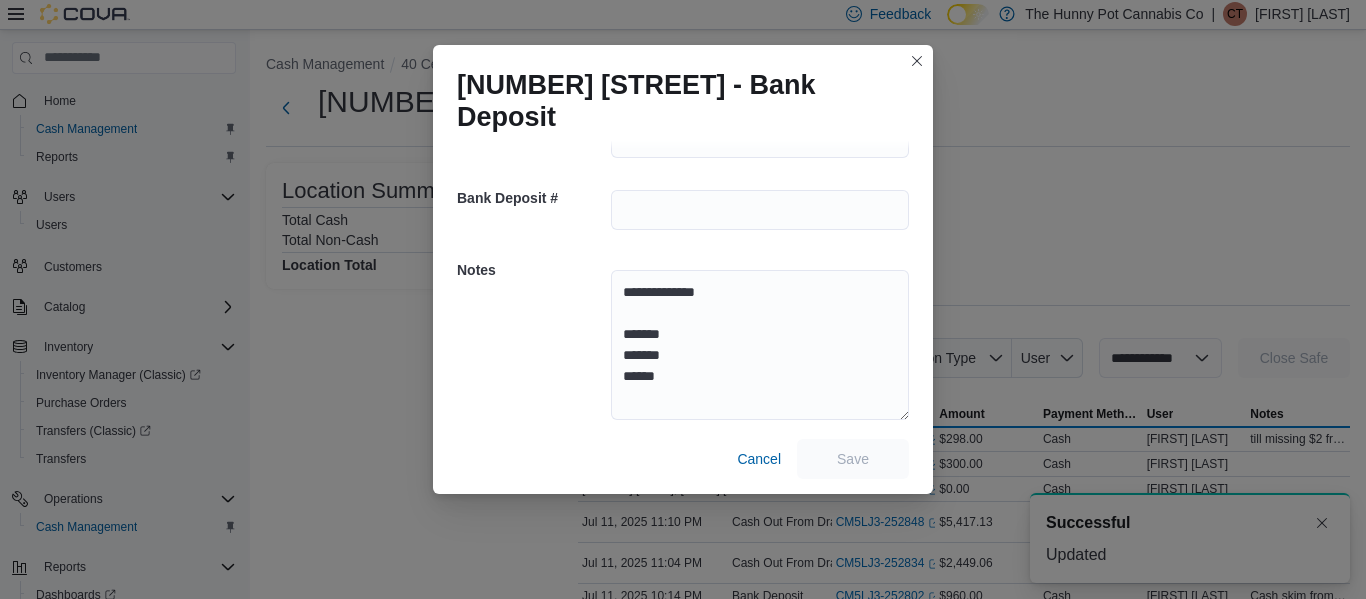 scroll, scrollTop: 0, scrollLeft: 0, axis: both 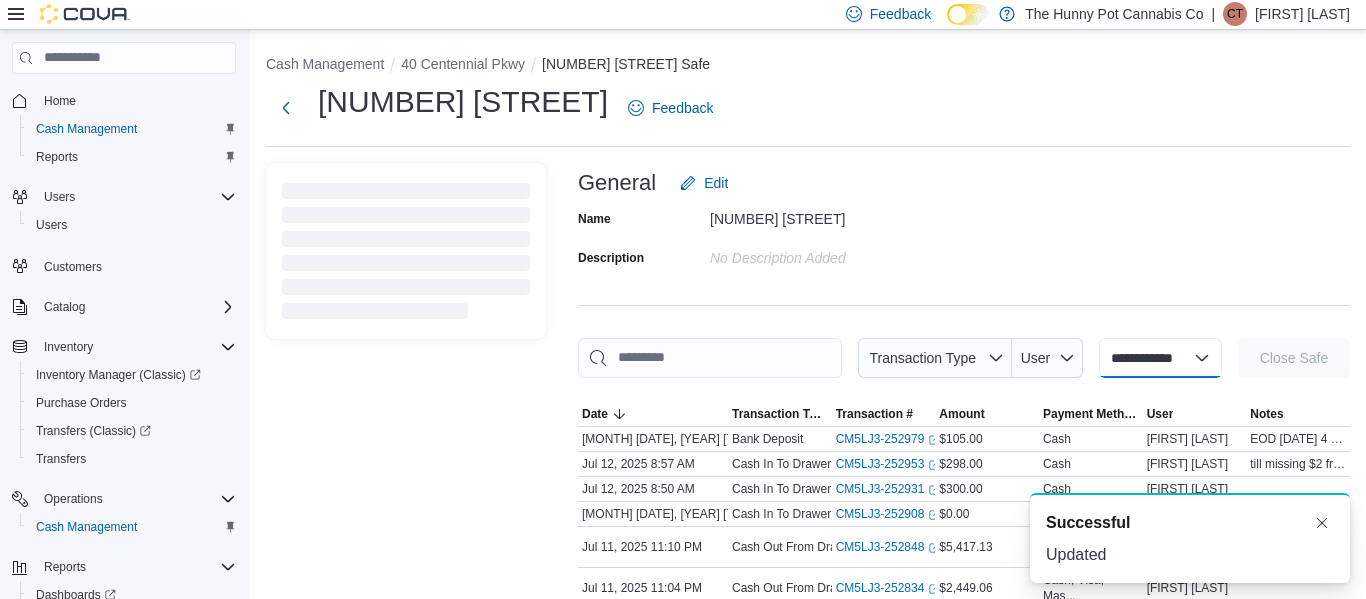 select 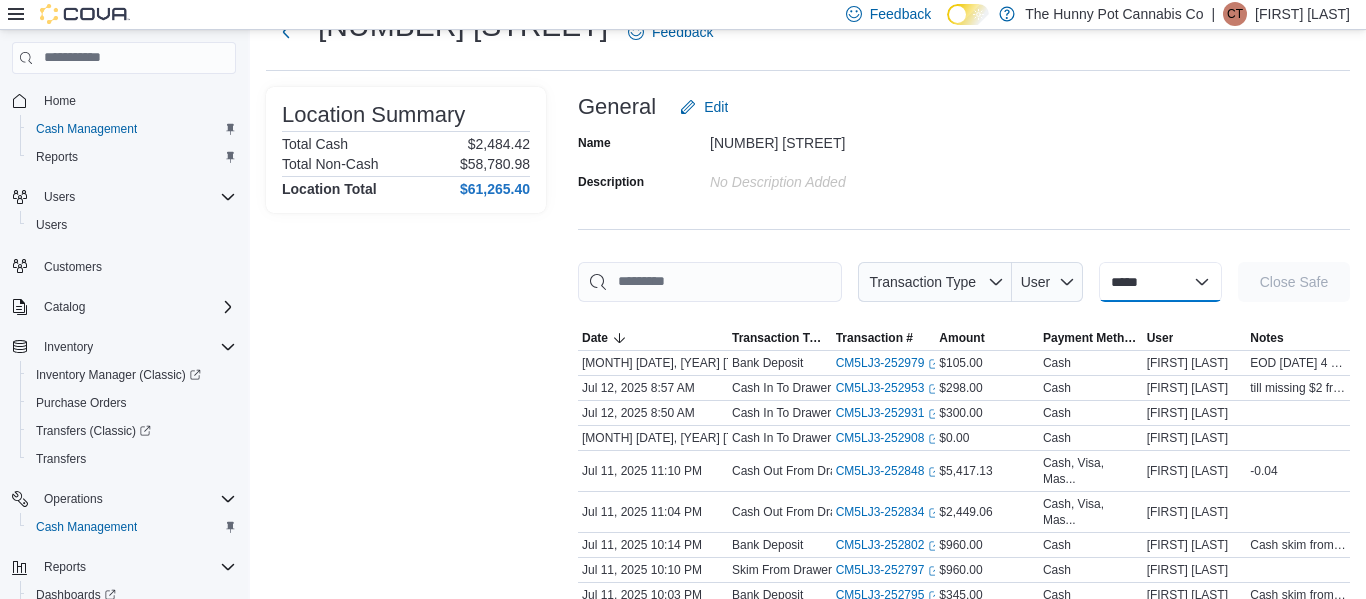 scroll, scrollTop: 55, scrollLeft: 0, axis: vertical 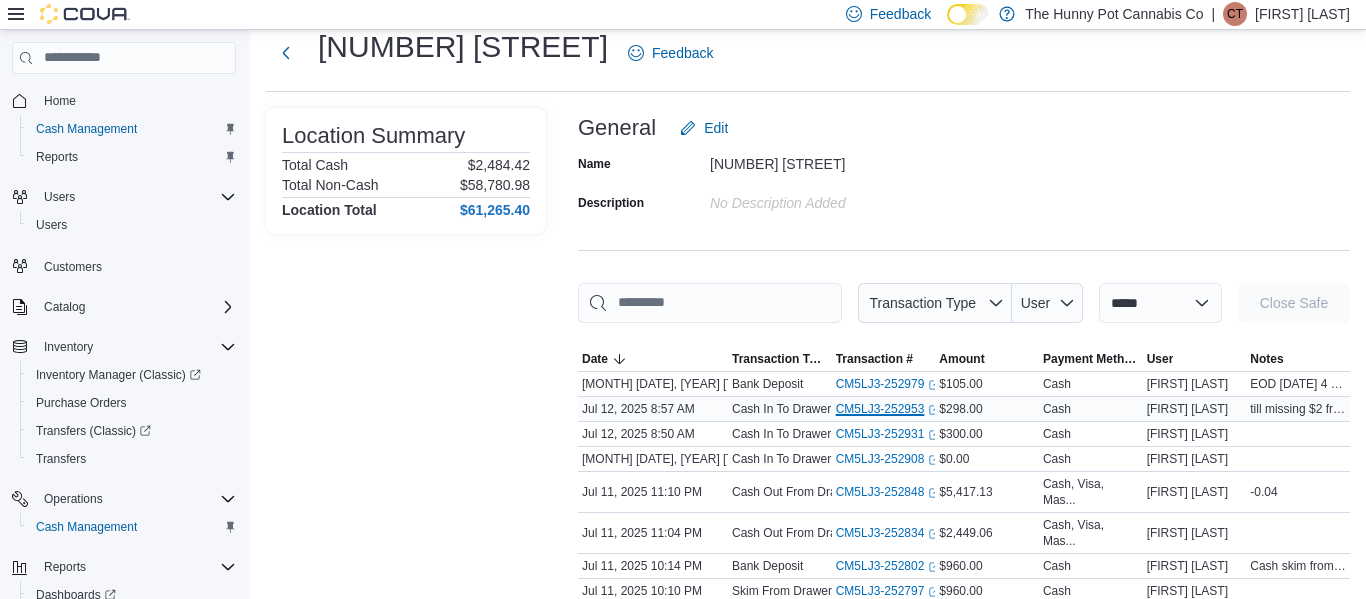 click on "CM5LJ3-252953 (opens in a new tab or window)" at bounding box center (888, 409) 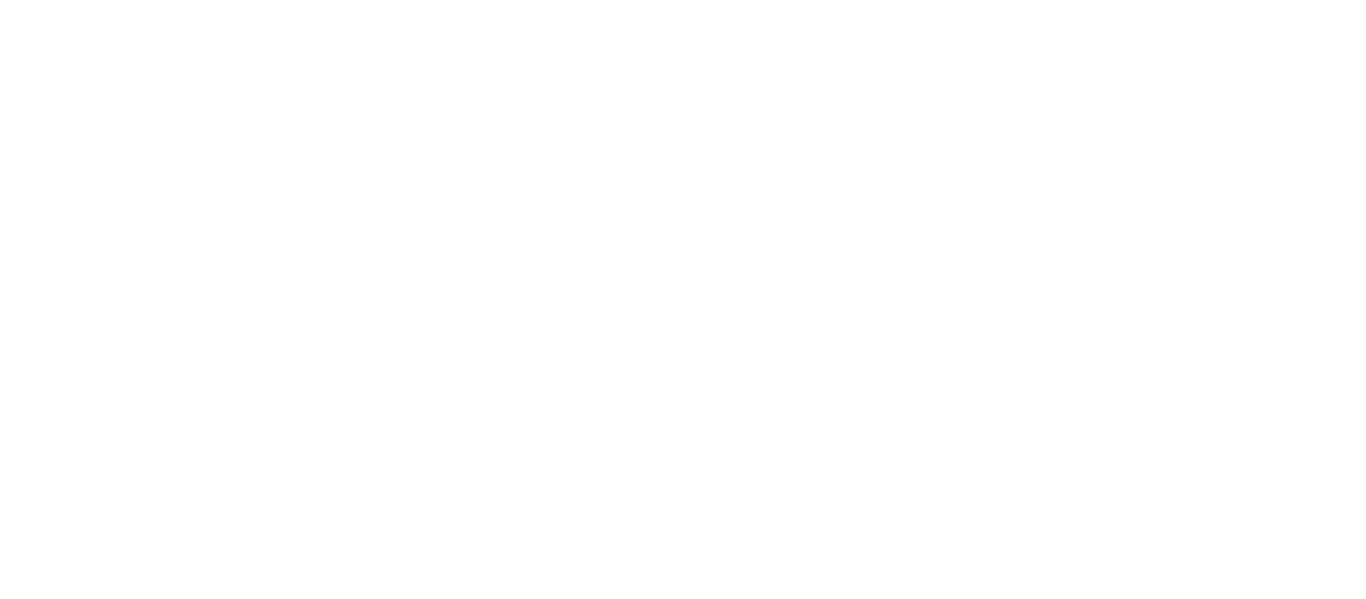 scroll, scrollTop: 0, scrollLeft: 0, axis: both 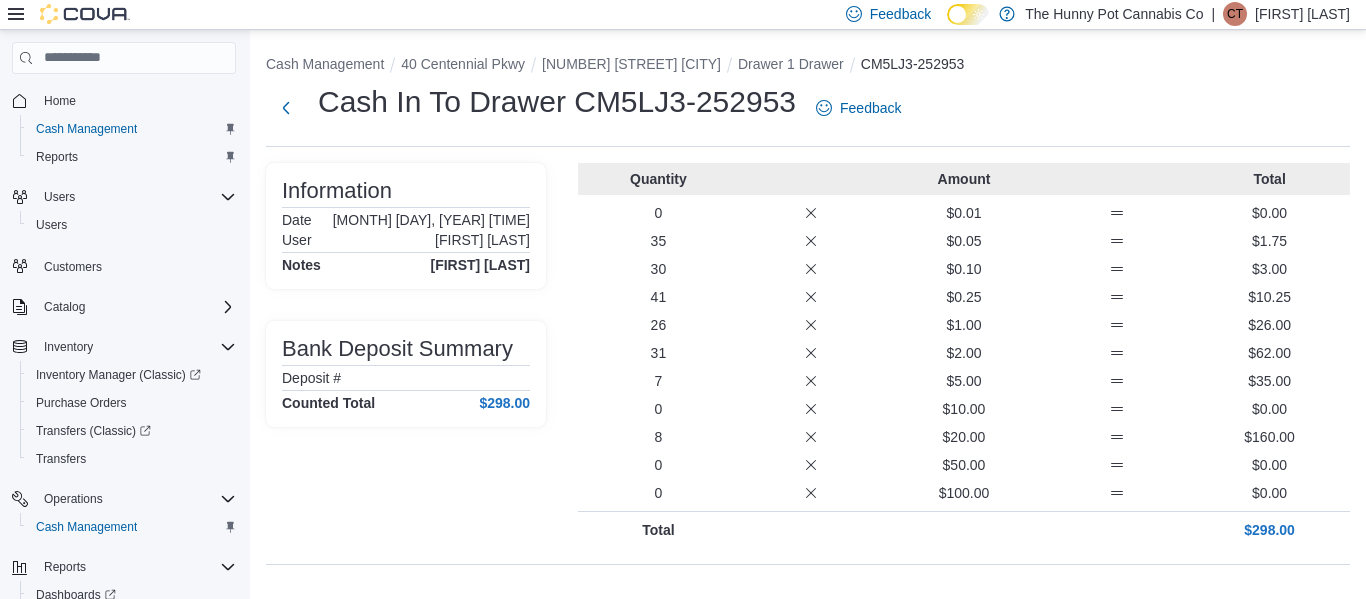 click on "Notes [FIRST] [LAST]" at bounding box center [406, 265] 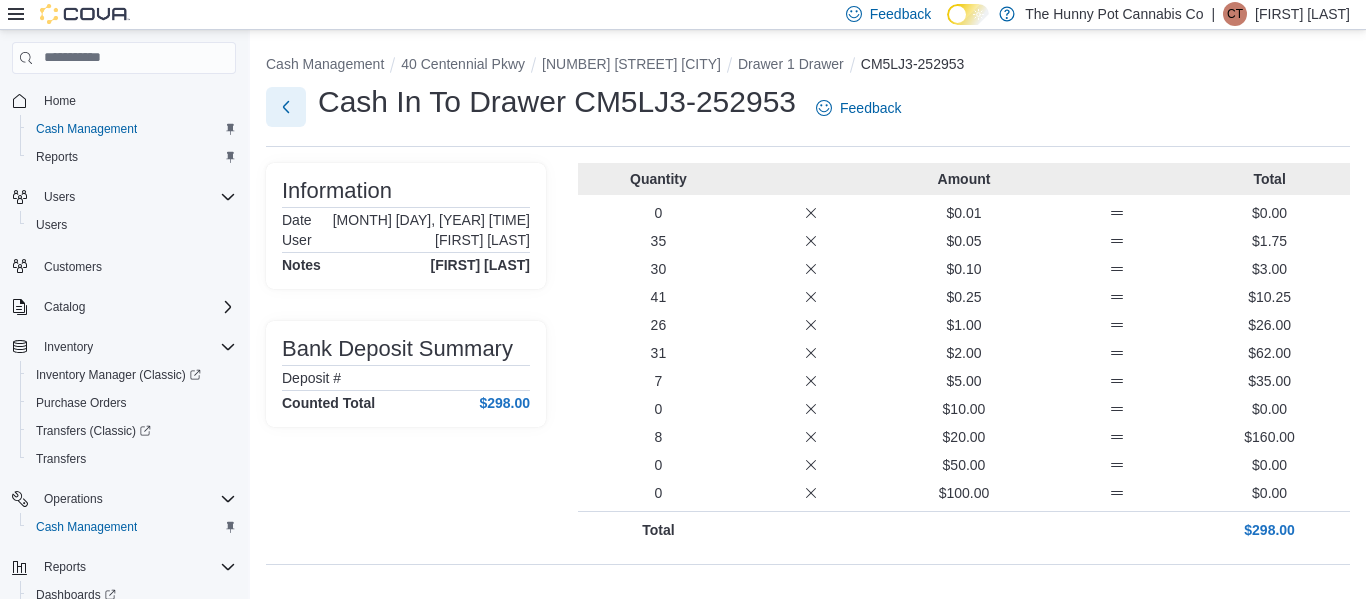 click at bounding box center [286, 107] 